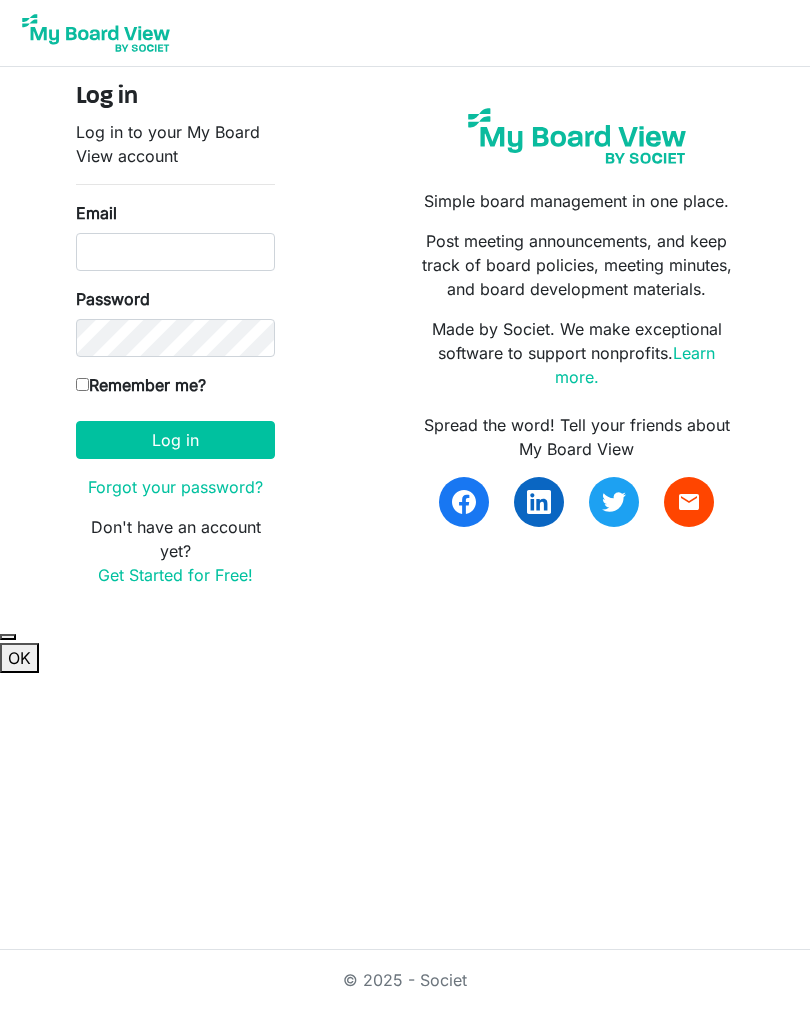 scroll, scrollTop: 0, scrollLeft: 0, axis: both 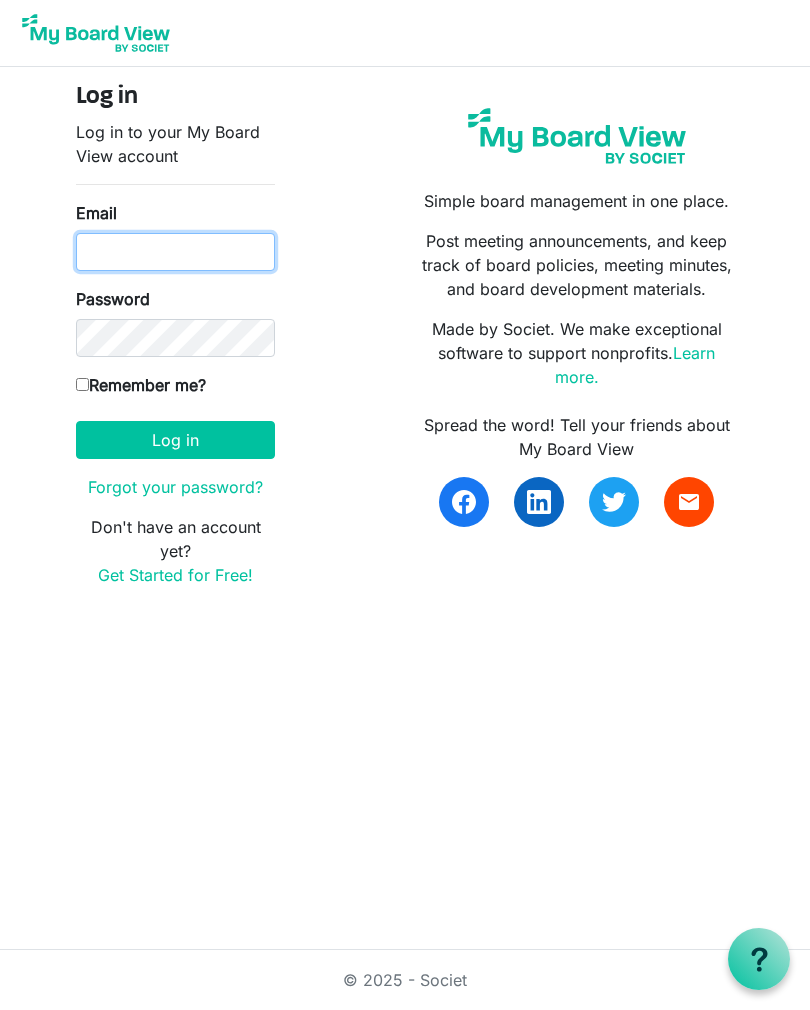 type on "[EMAIL_ADDRESS][DOMAIN_NAME]" 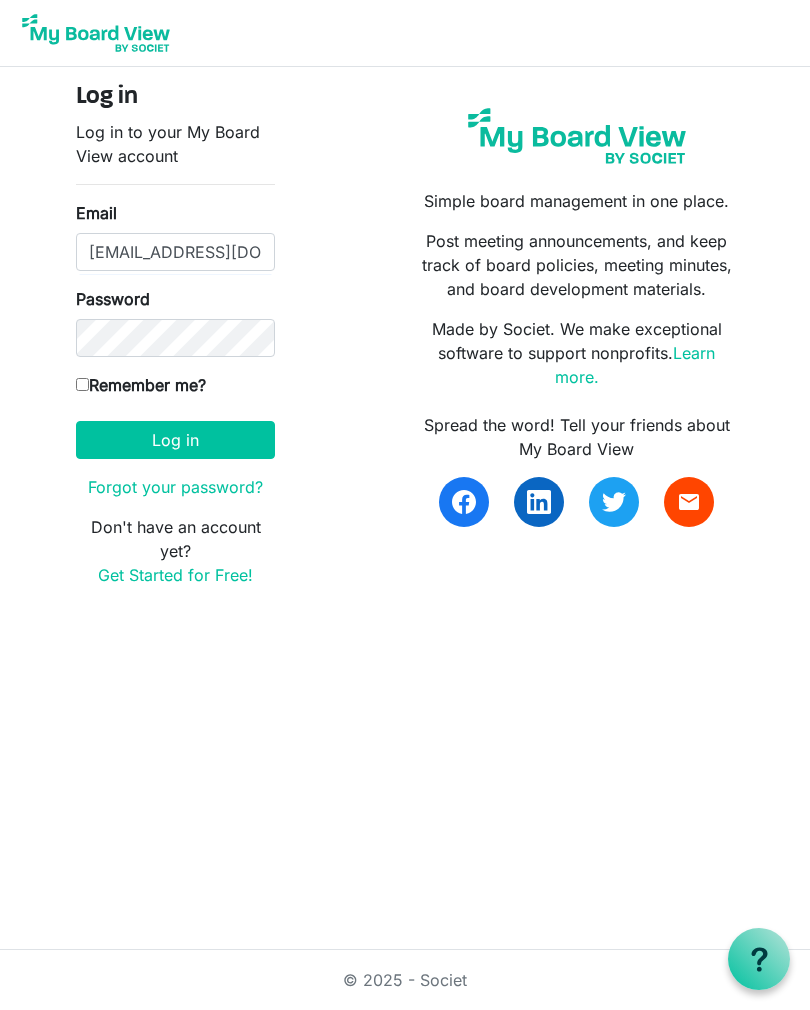 click on "Log in" at bounding box center [175, 440] 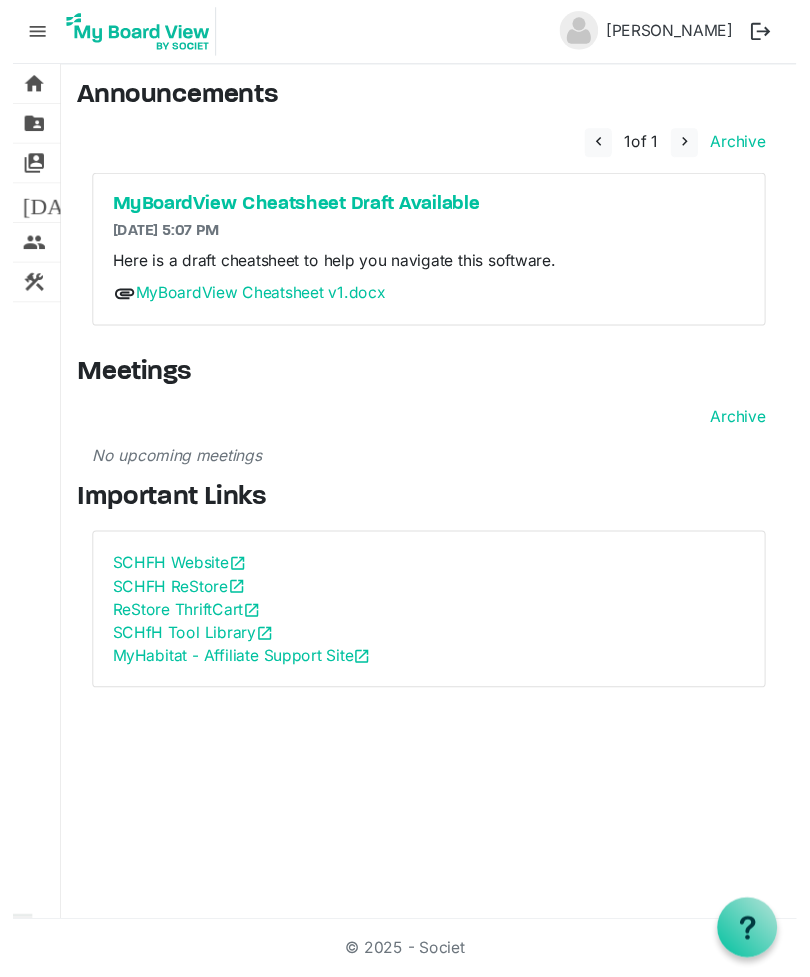 scroll, scrollTop: 31, scrollLeft: 0, axis: vertical 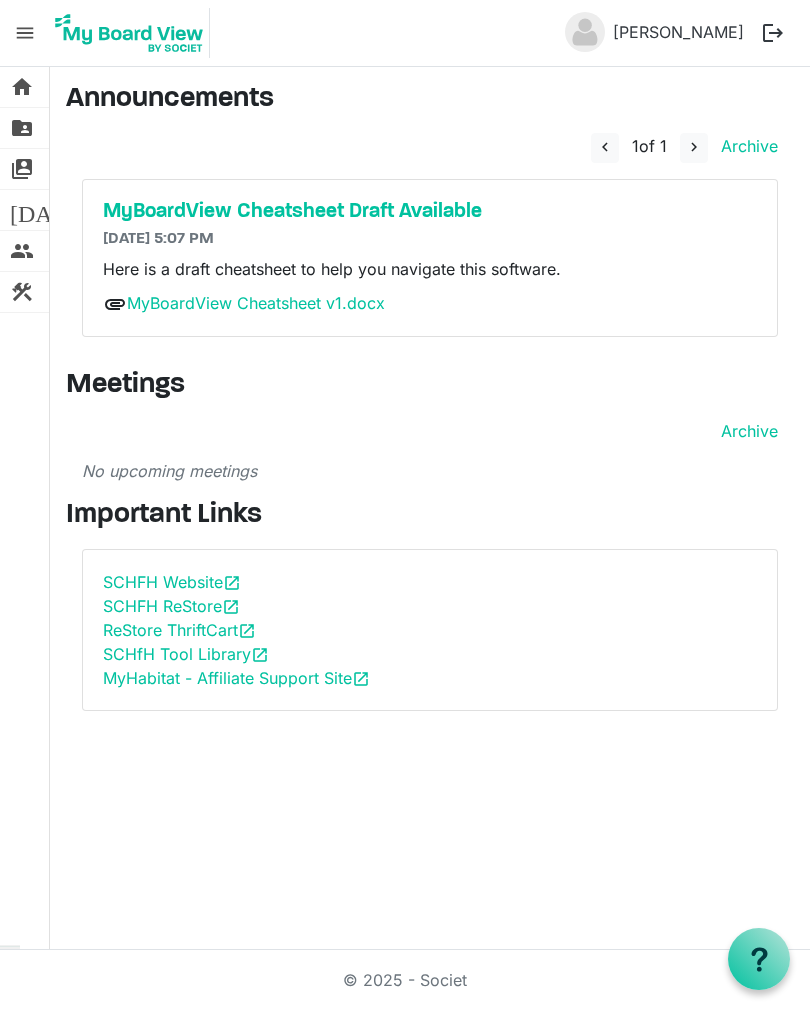 click on "MyHabitat - Affiliate Support Site  open_in_new" at bounding box center [236, 678] 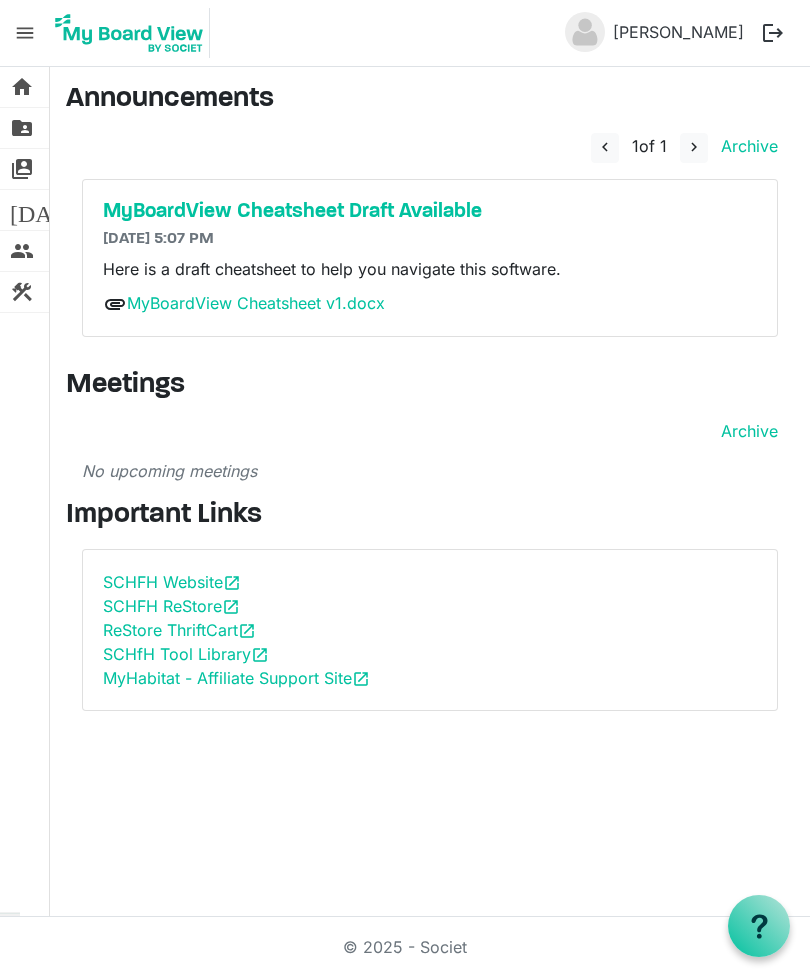 click on "home" at bounding box center [22, 87] 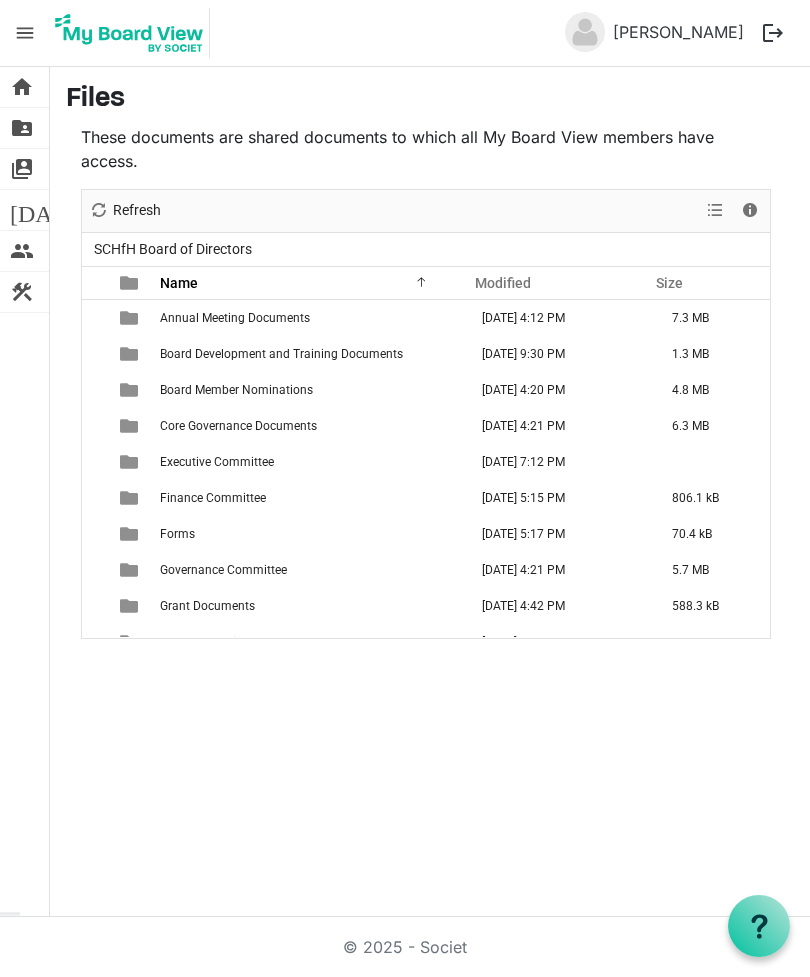 scroll, scrollTop: 0, scrollLeft: 0, axis: both 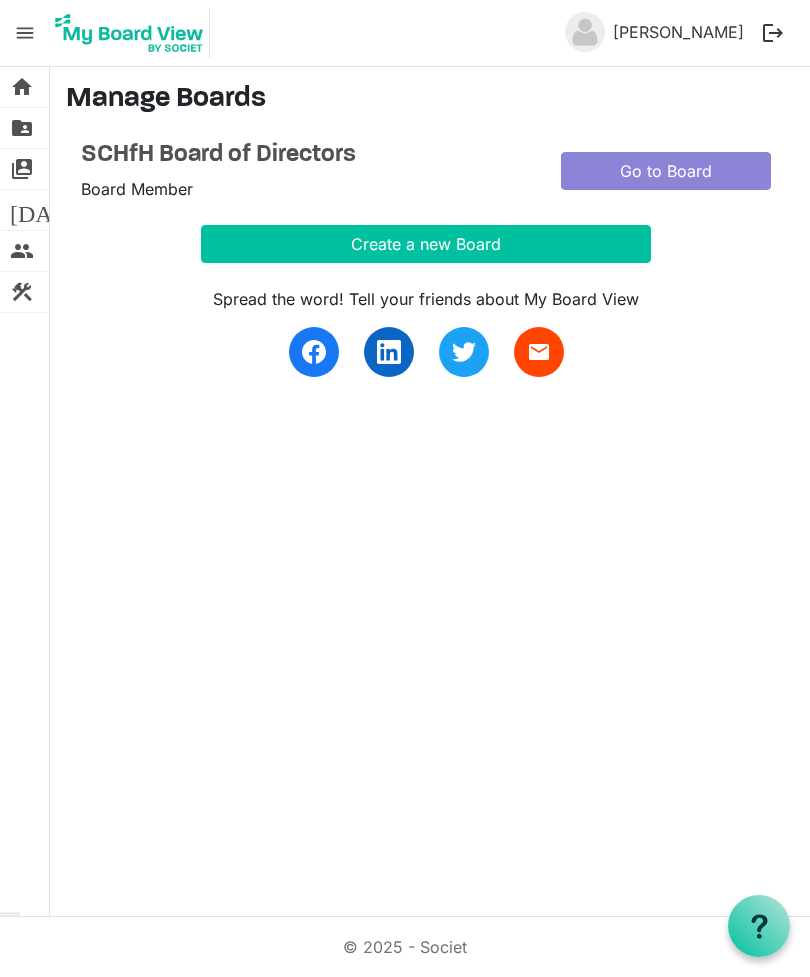 click on "Go to Board" at bounding box center (666, 171) 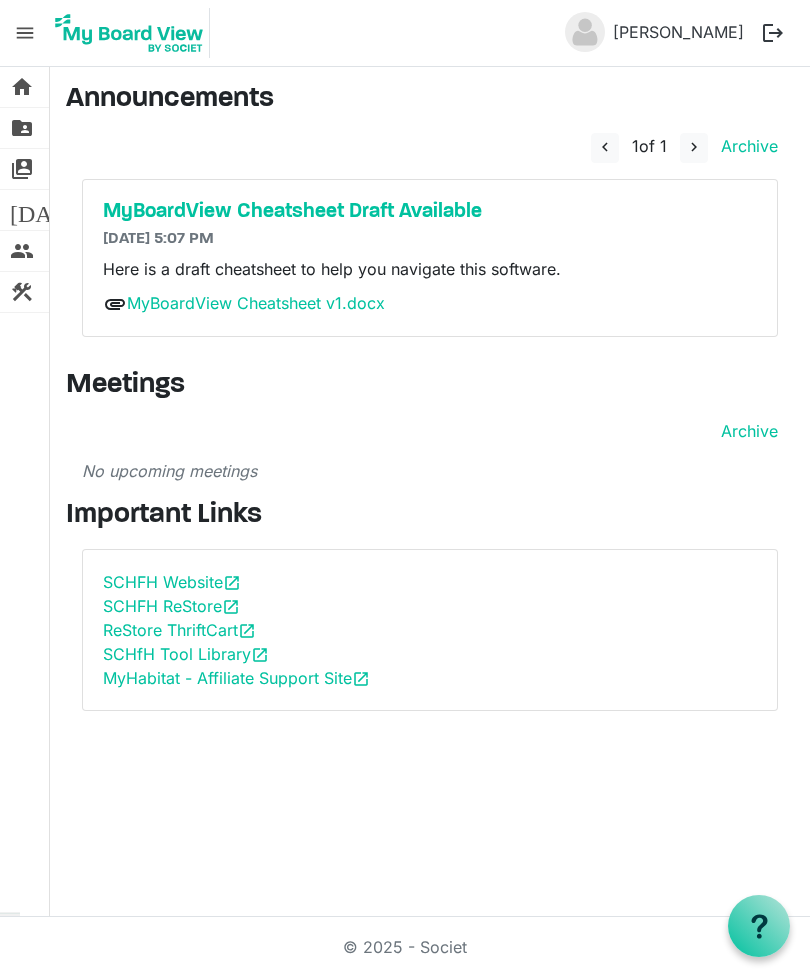 scroll, scrollTop: 0, scrollLeft: 0, axis: both 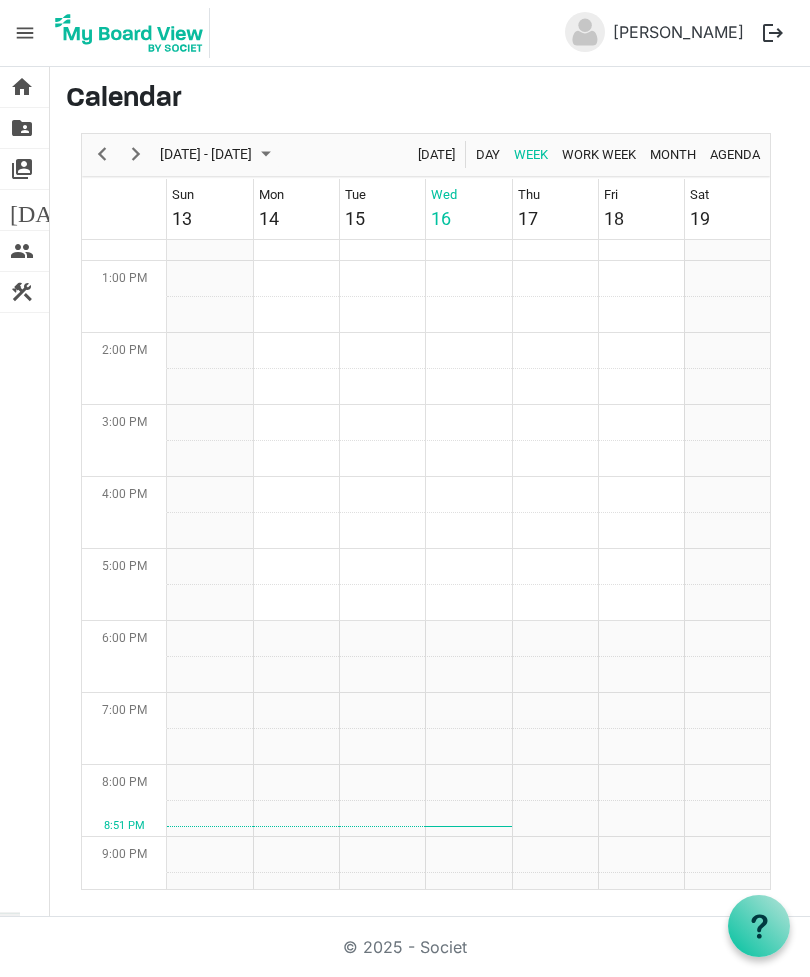 click on "people" at bounding box center (22, 251) 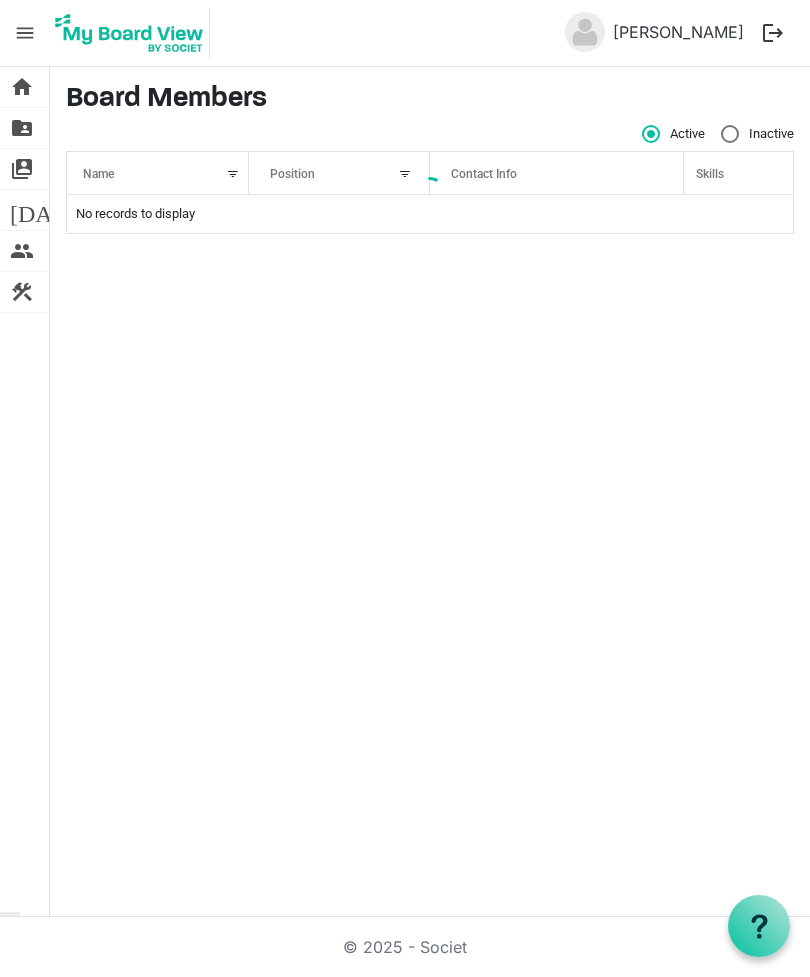 scroll, scrollTop: 0, scrollLeft: 0, axis: both 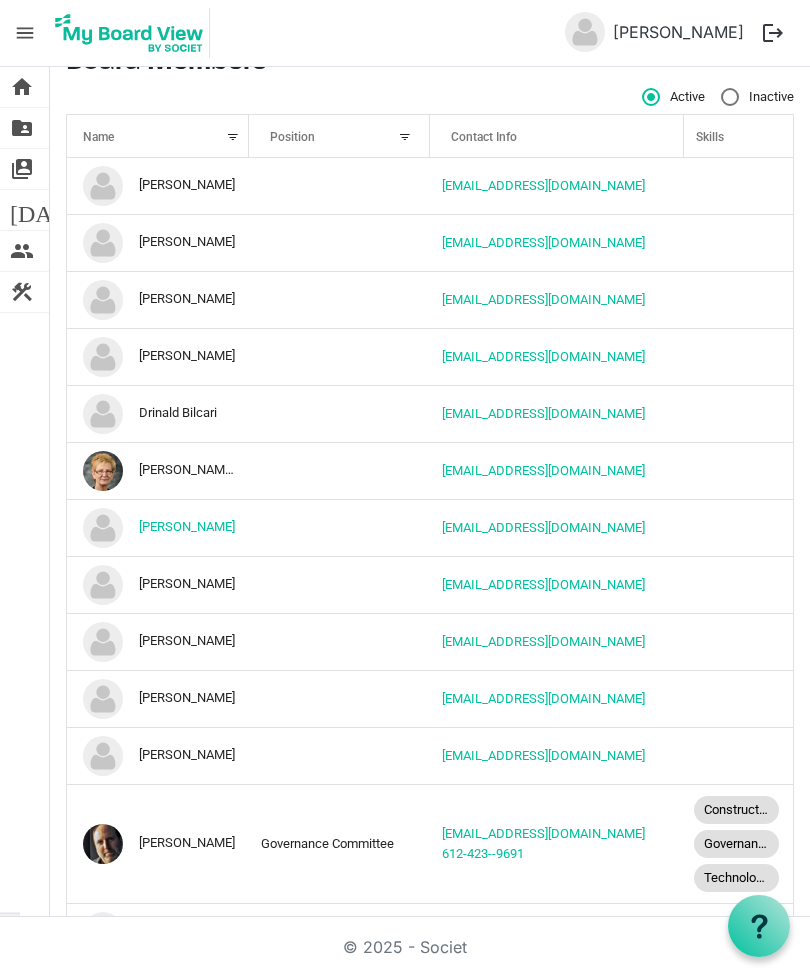 click on "Construction Governance Technology" at bounding box center [736, 844] 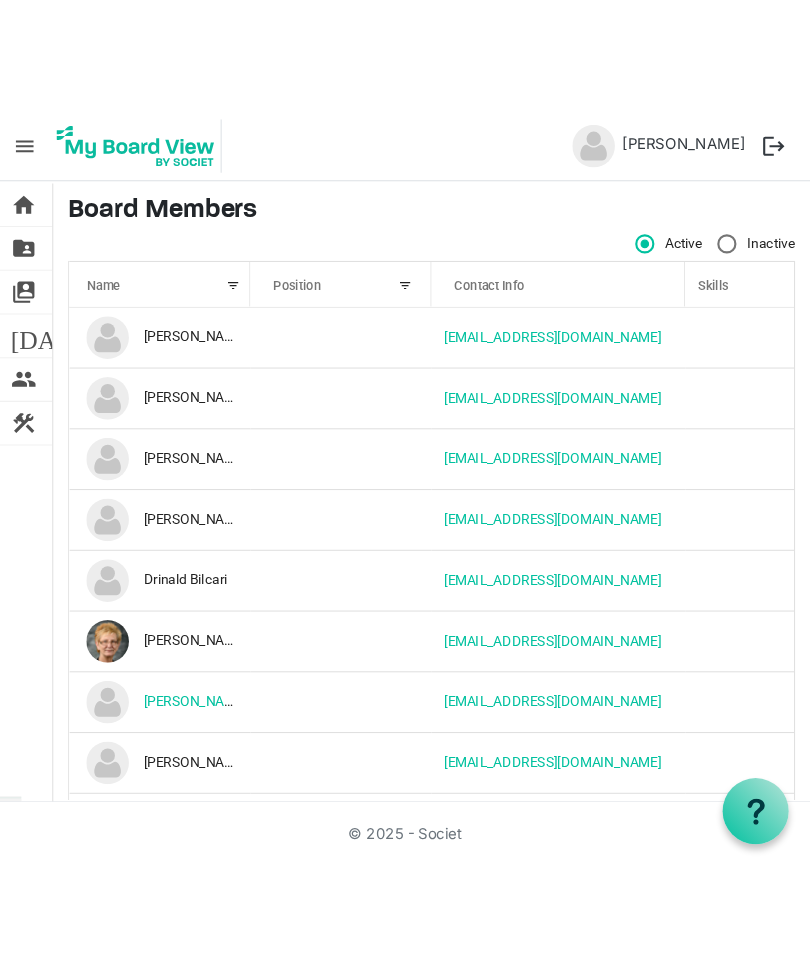 scroll, scrollTop: 0, scrollLeft: 0, axis: both 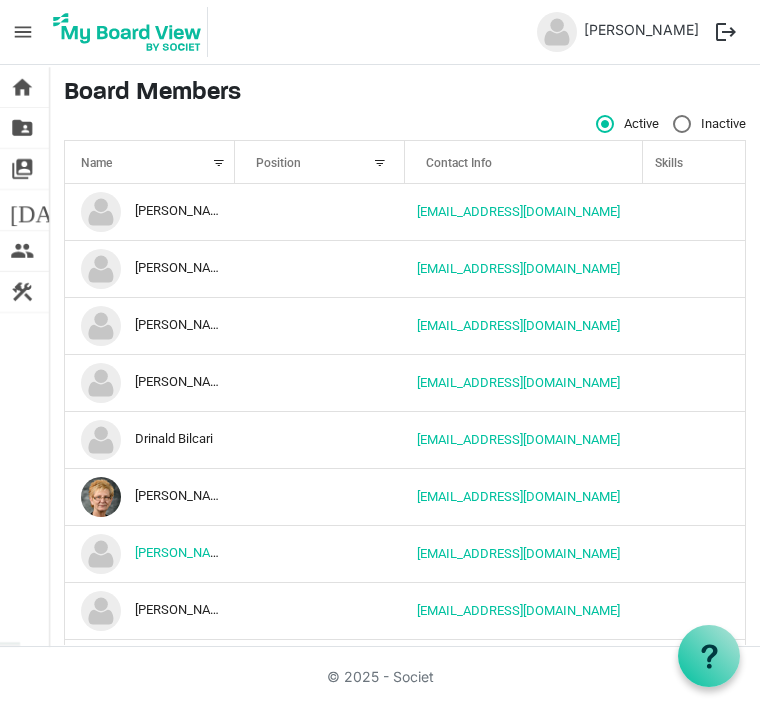 click at bounding box center (320, 724) 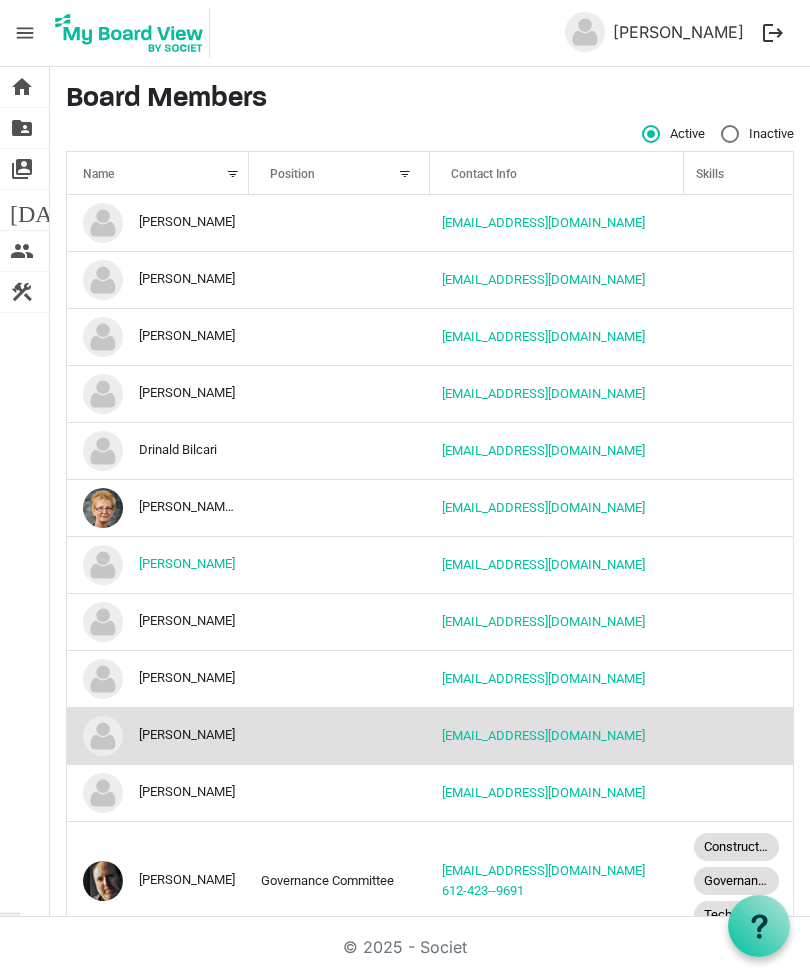 click on "menu" at bounding box center (25, 33) 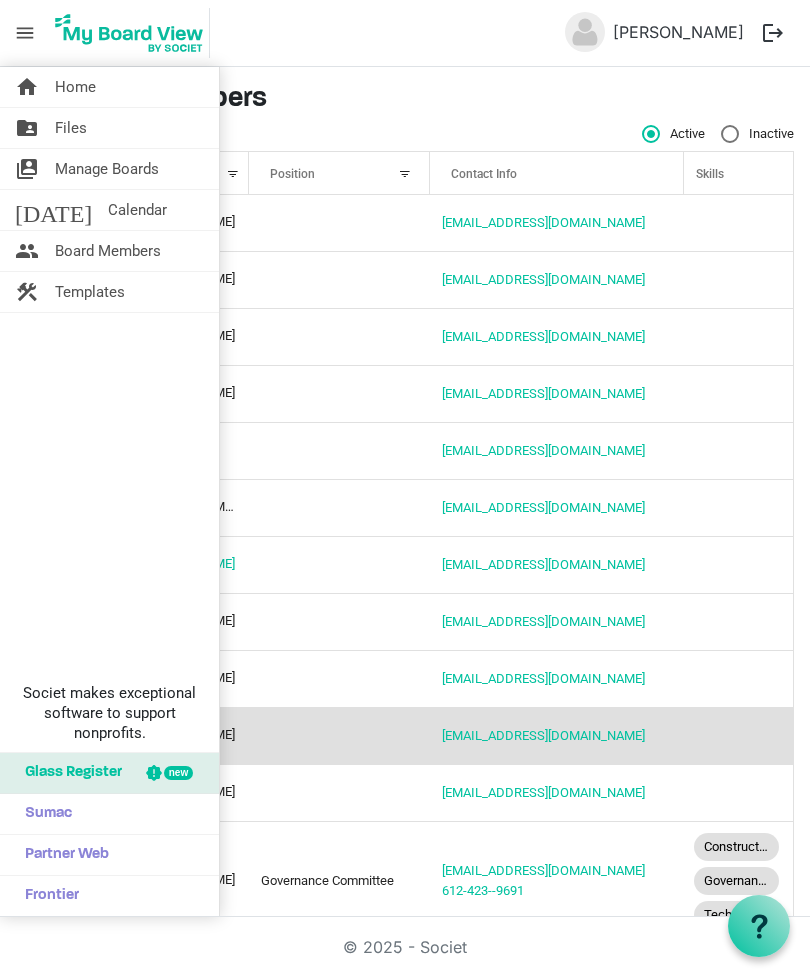 click on "Board Members" at bounding box center (108, 251) 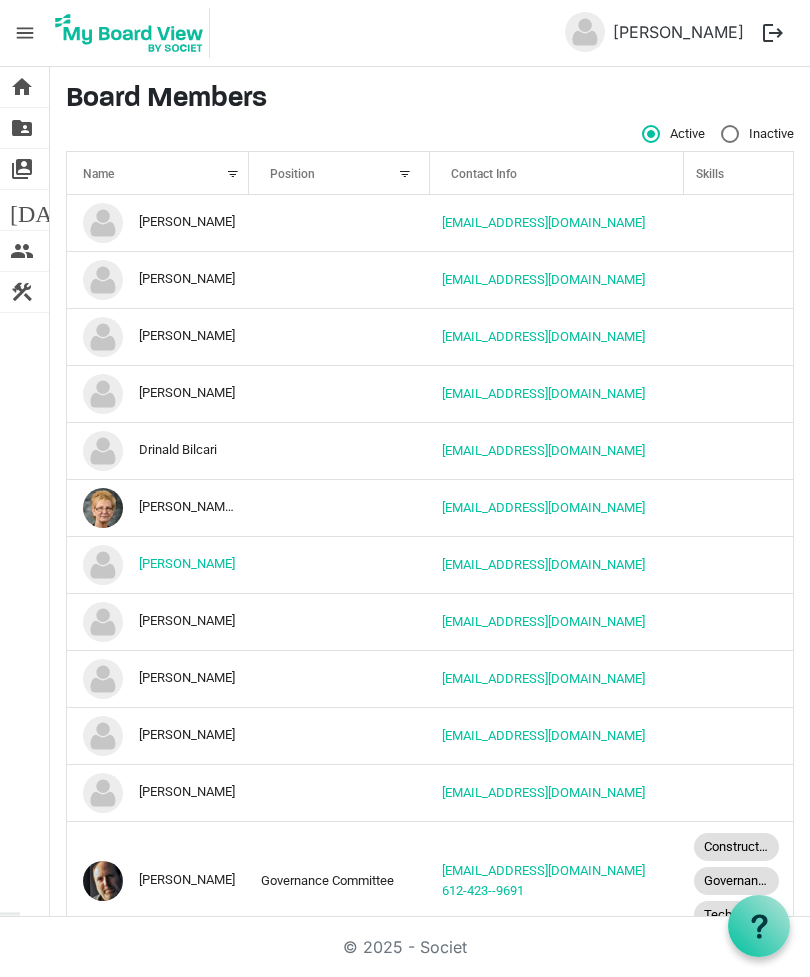 scroll, scrollTop: 0, scrollLeft: 0, axis: both 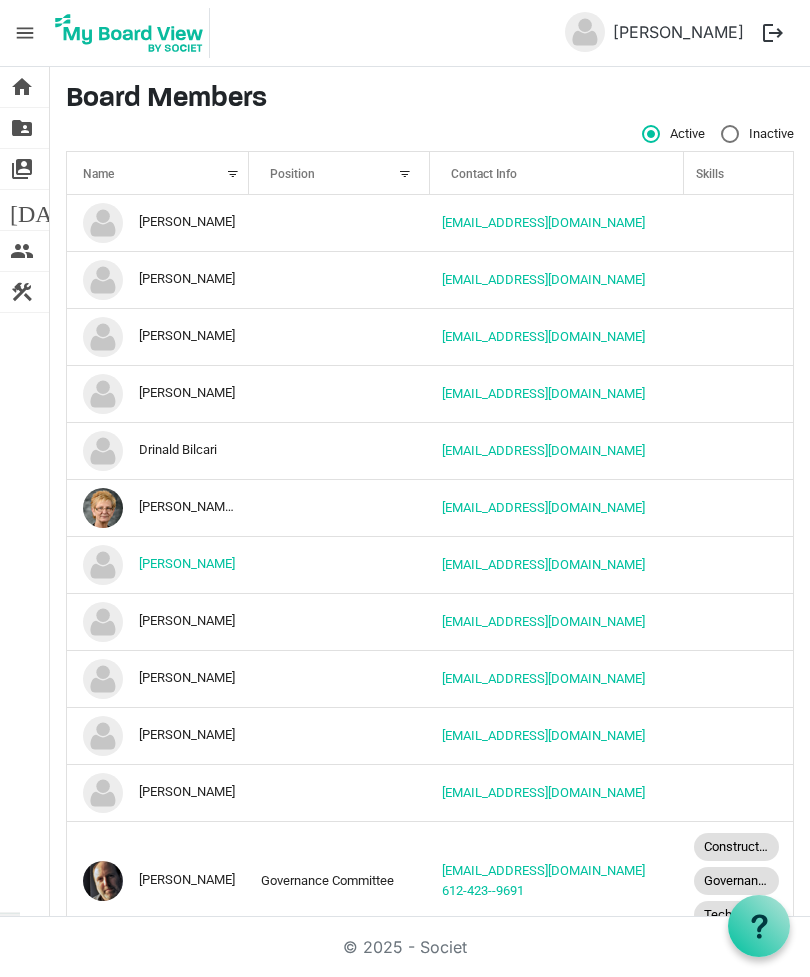 click on "menu" at bounding box center [25, 33] 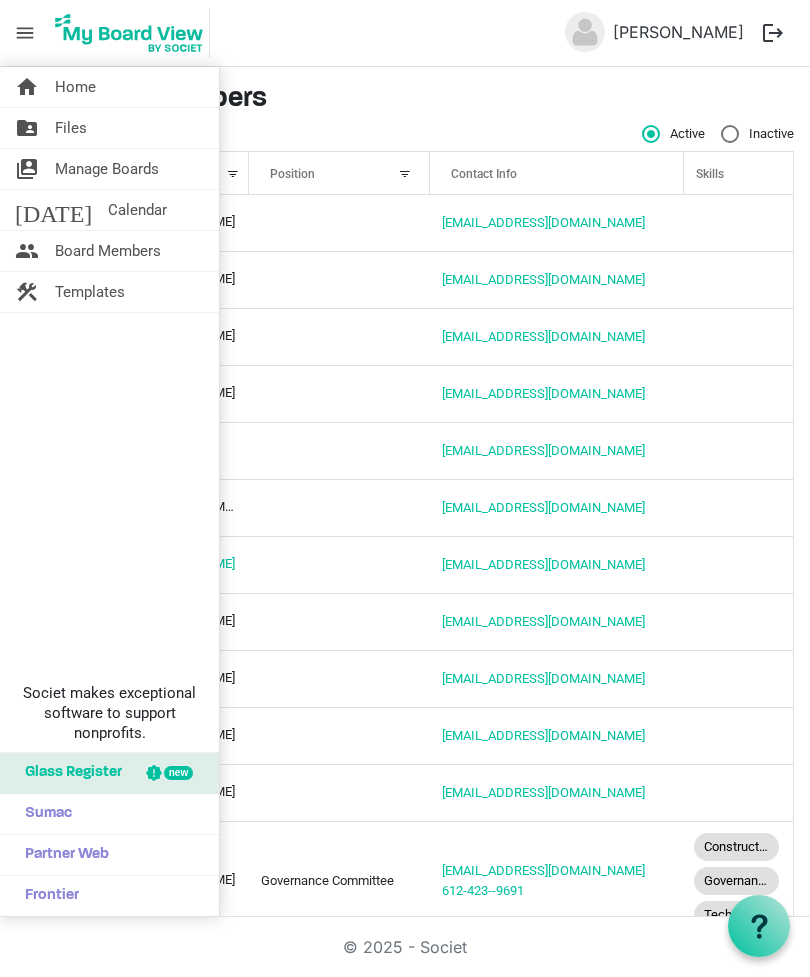 click on "home
Home" at bounding box center (109, 87) 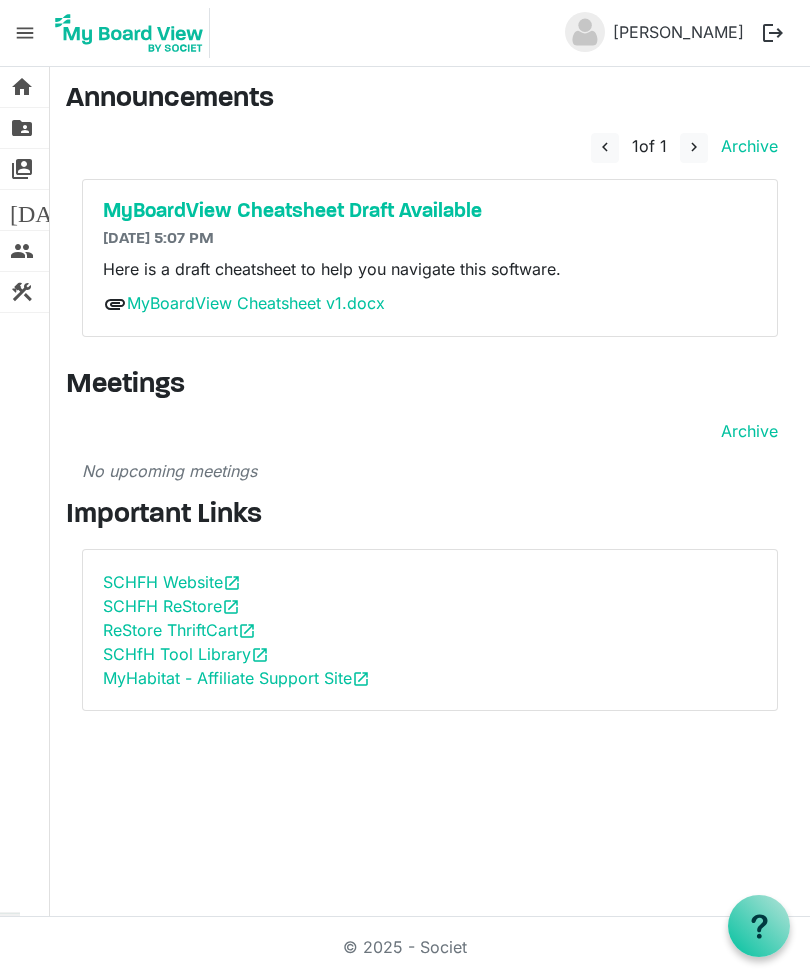 scroll, scrollTop: 0, scrollLeft: 0, axis: both 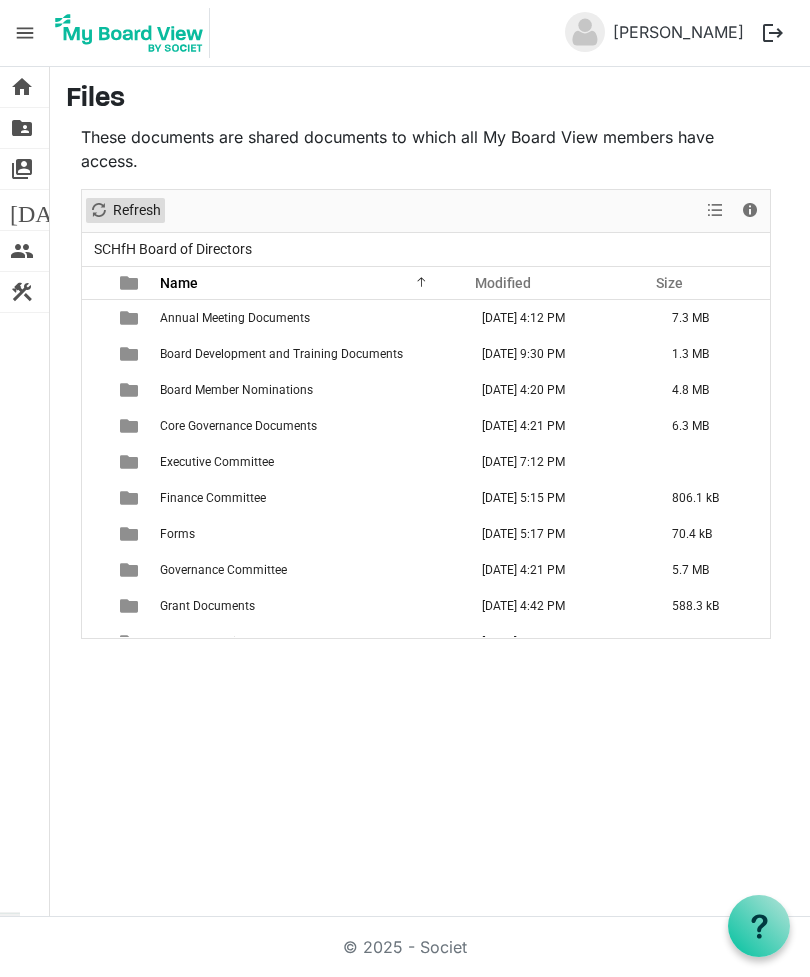 click at bounding box center [99, 210] 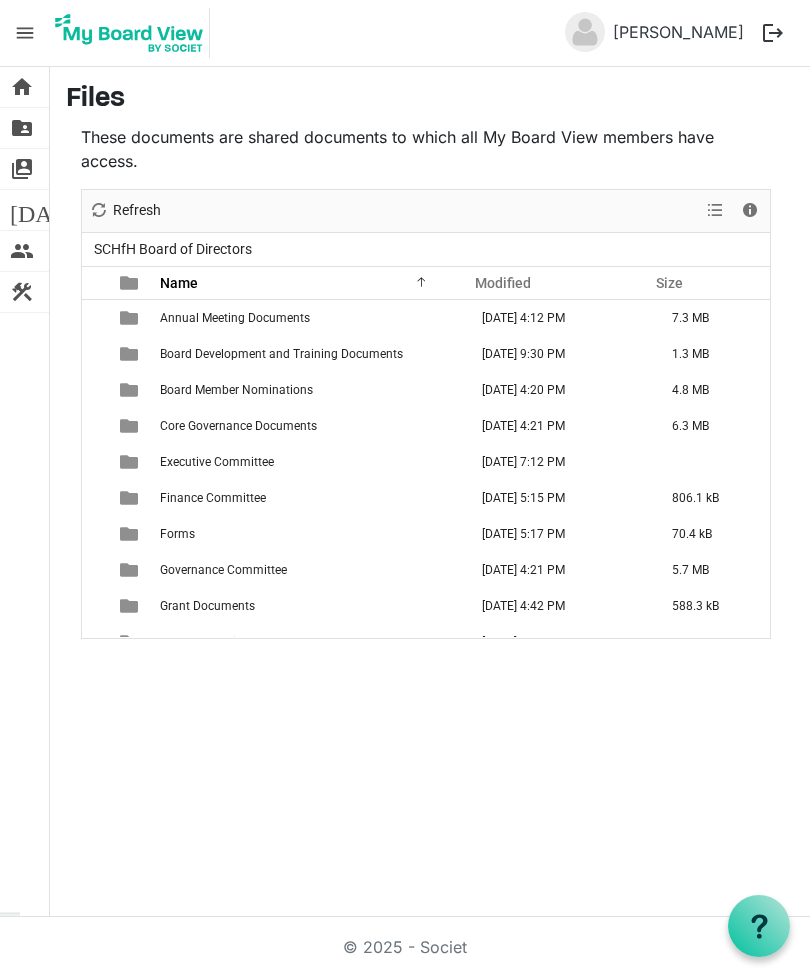 click on "Refresh" at bounding box center (137, 210) 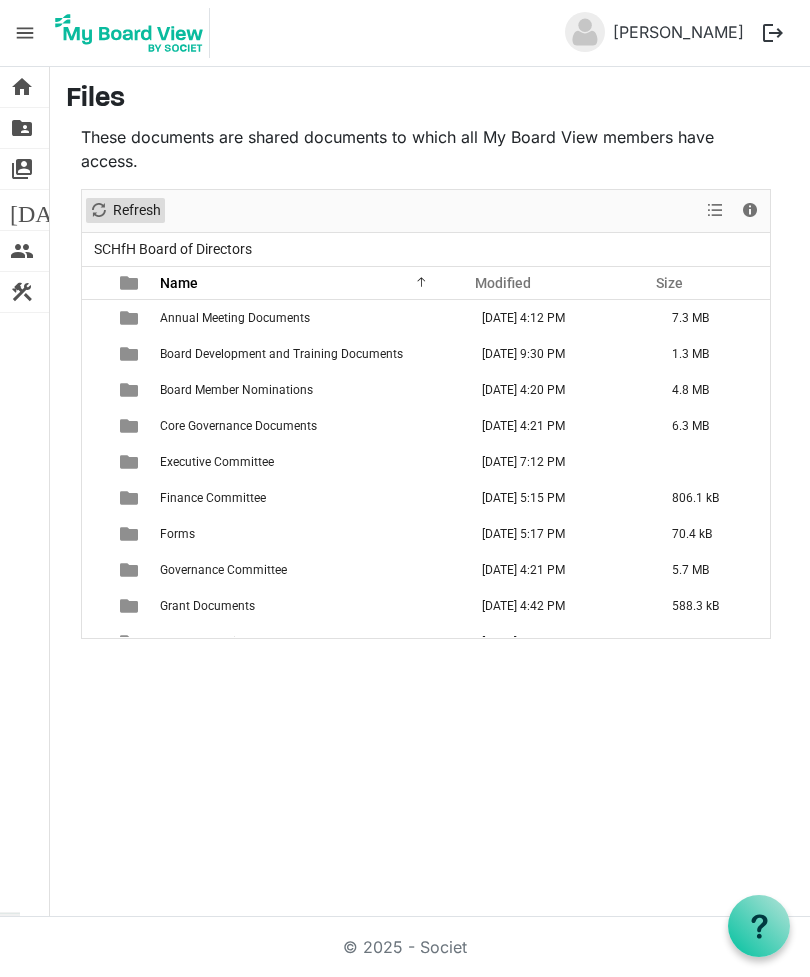 scroll, scrollTop: 0, scrollLeft: 0, axis: both 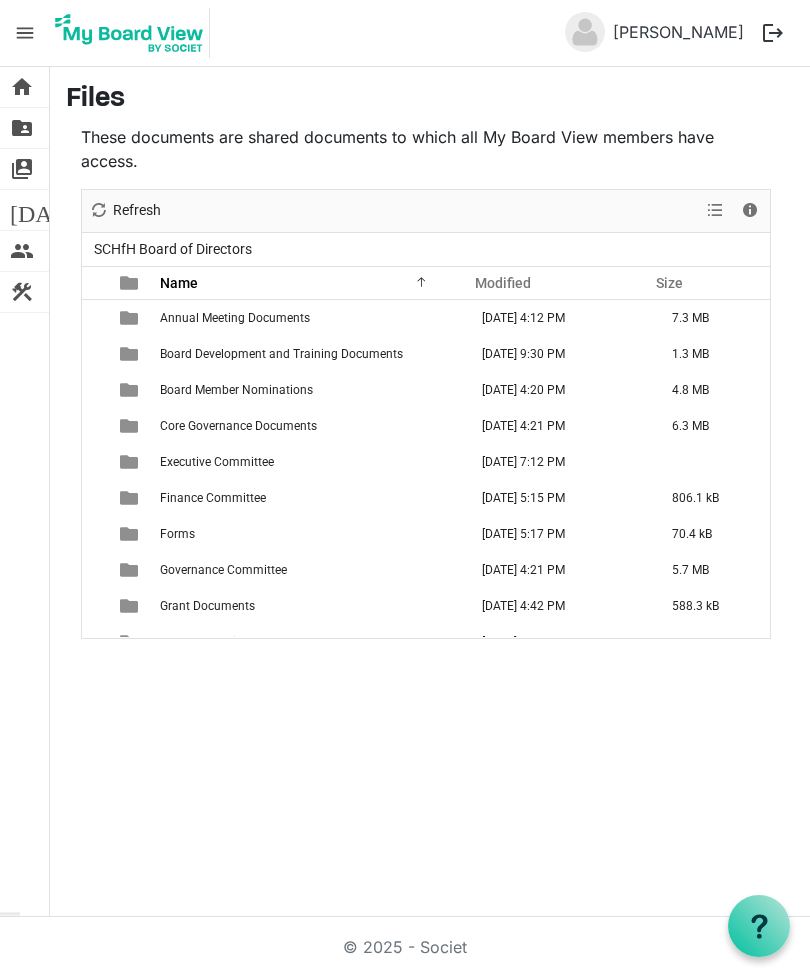 click on "menu" at bounding box center (25, 33) 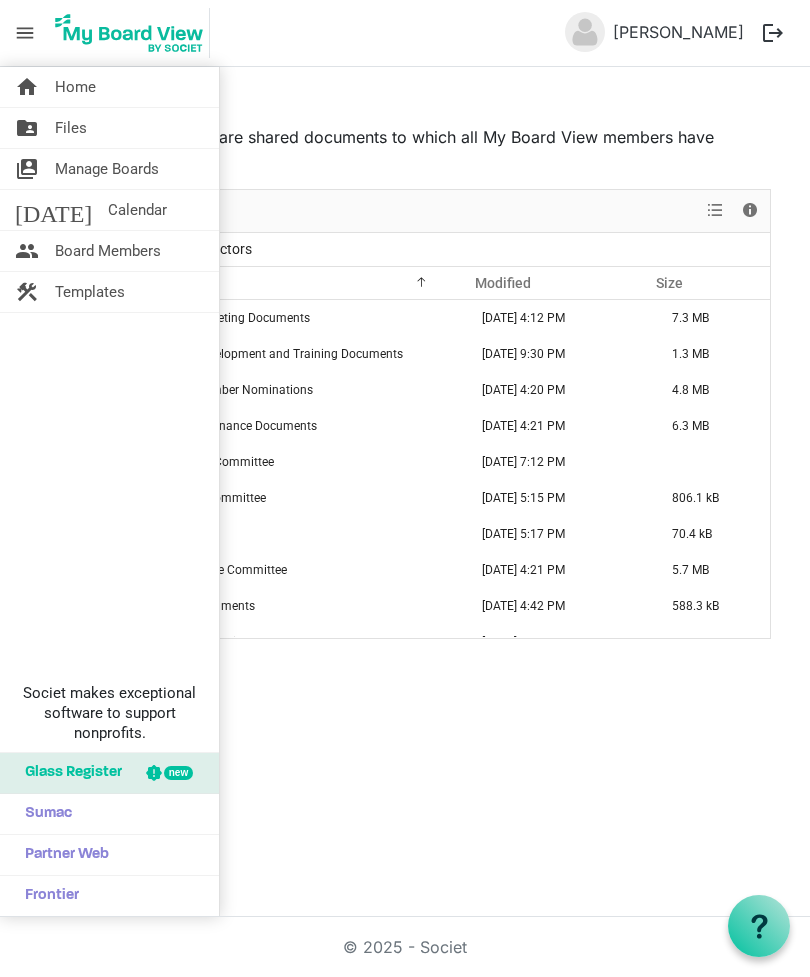click on "Files" at bounding box center [71, 128] 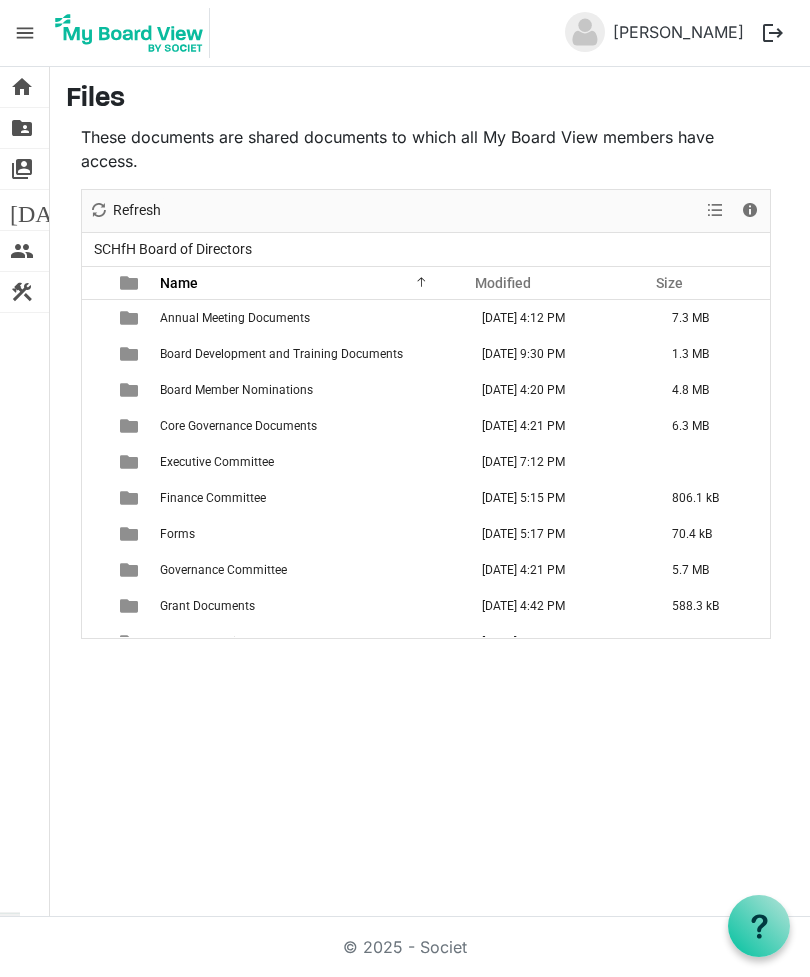scroll, scrollTop: 0, scrollLeft: 0, axis: both 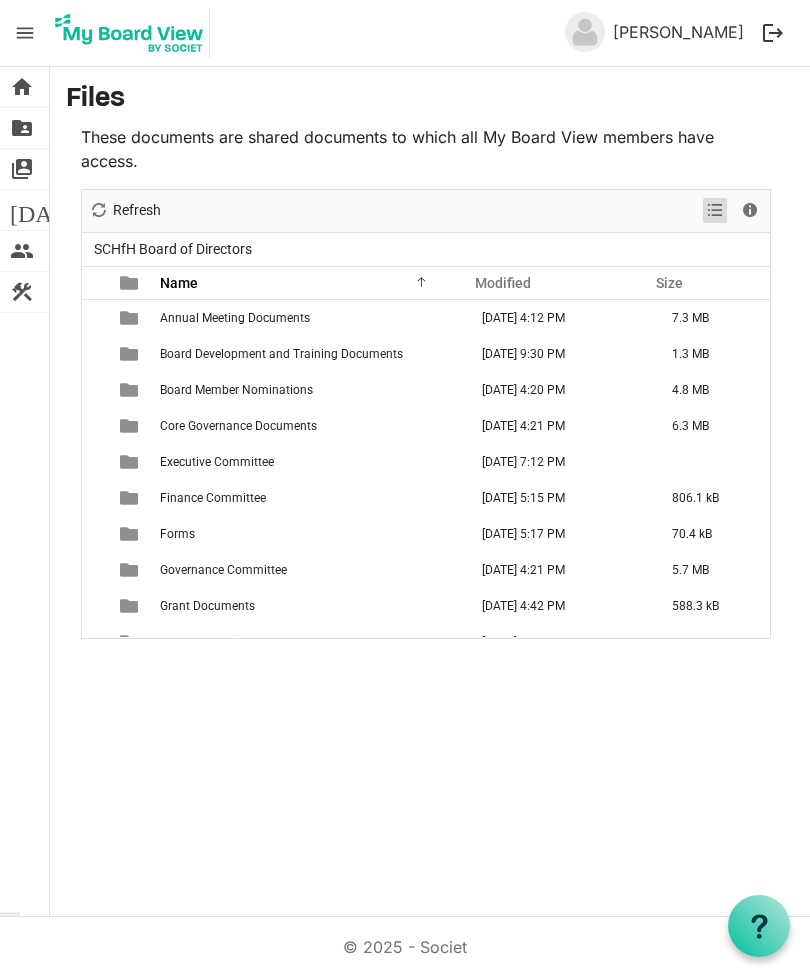 click at bounding box center (715, 210) 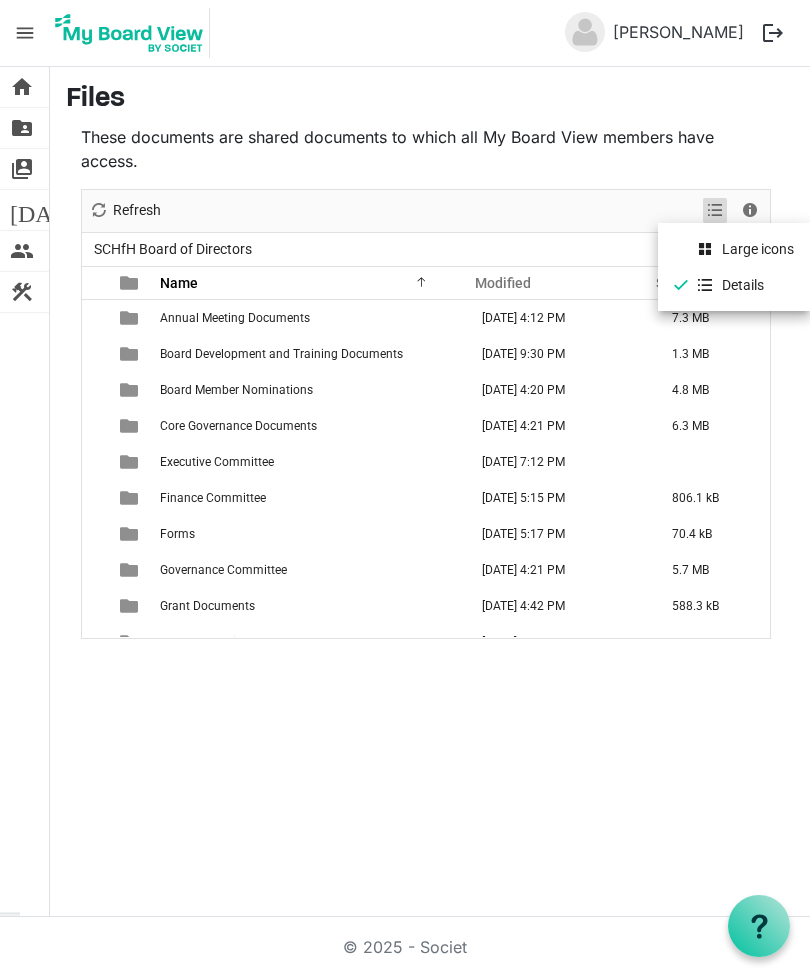 click at bounding box center [715, 210] 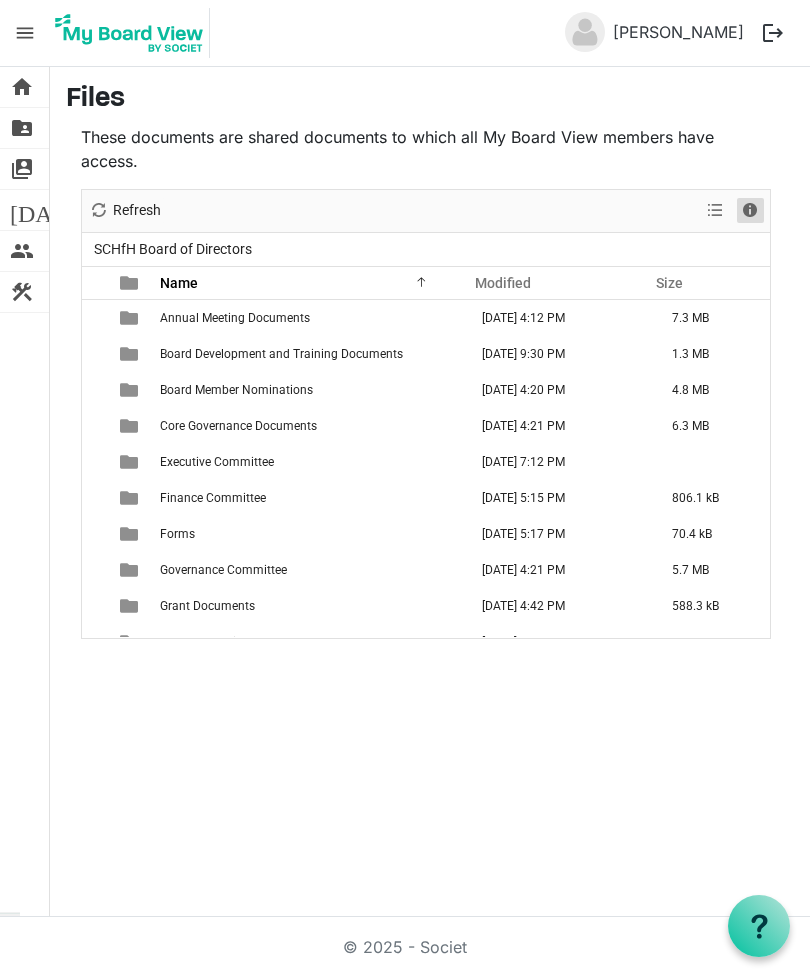 click at bounding box center (750, 210) 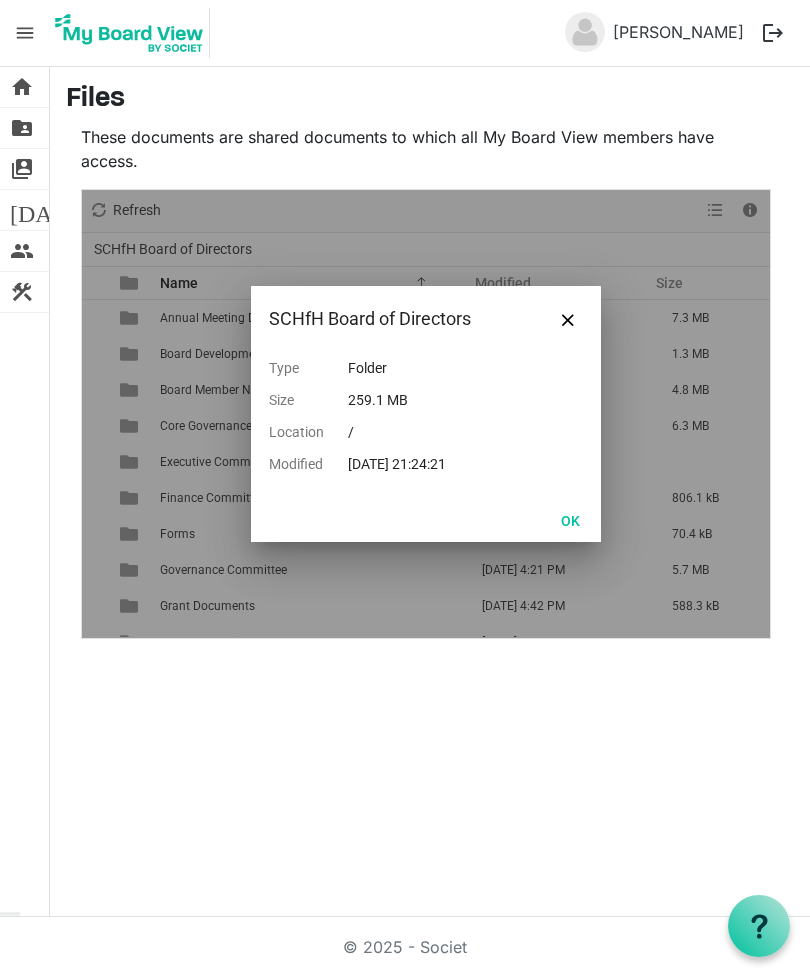 click at bounding box center (568, 319) 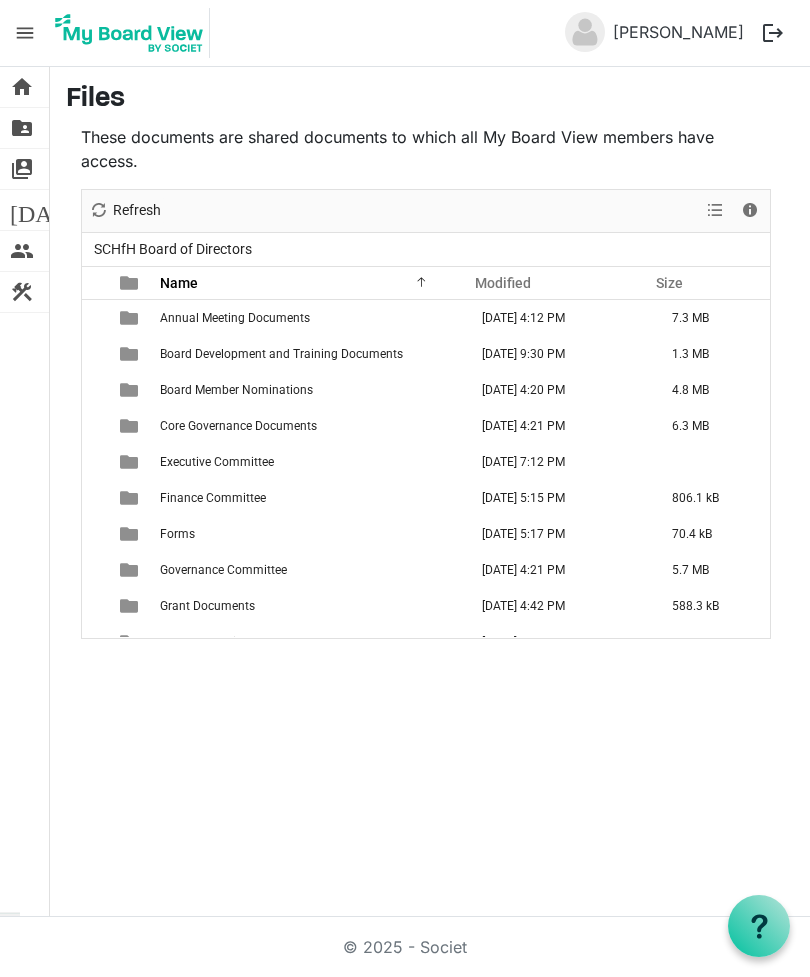 click on "today
Calendar" at bounding box center (24, 210) 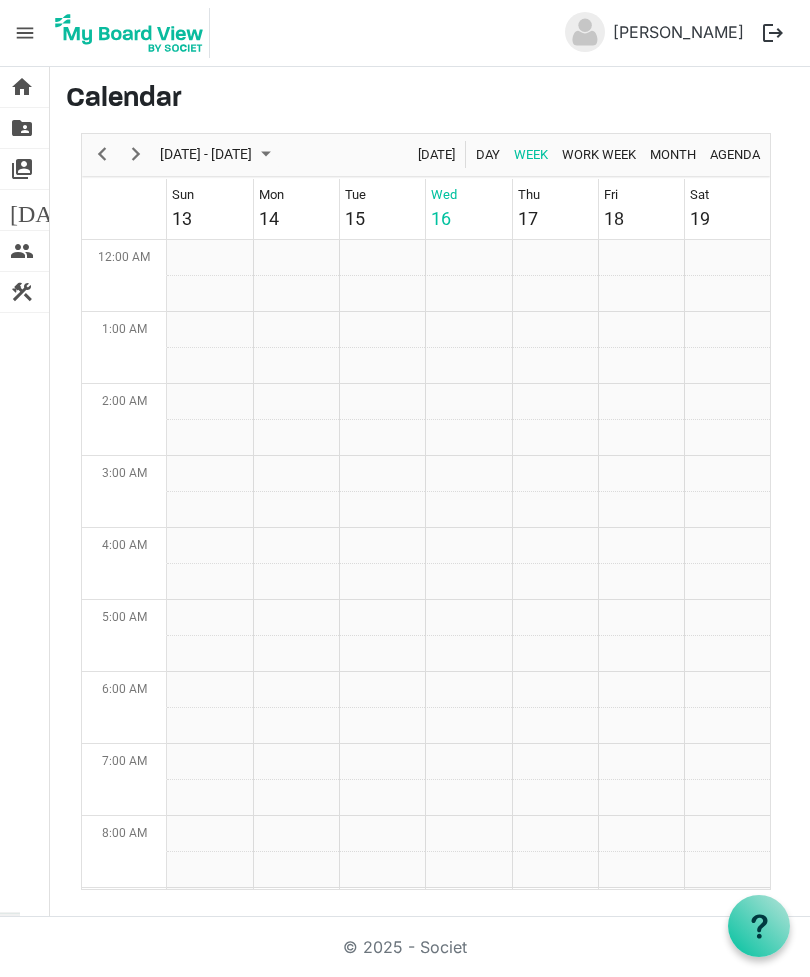 scroll, scrollTop: 0, scrollLeft: 0, axis: both 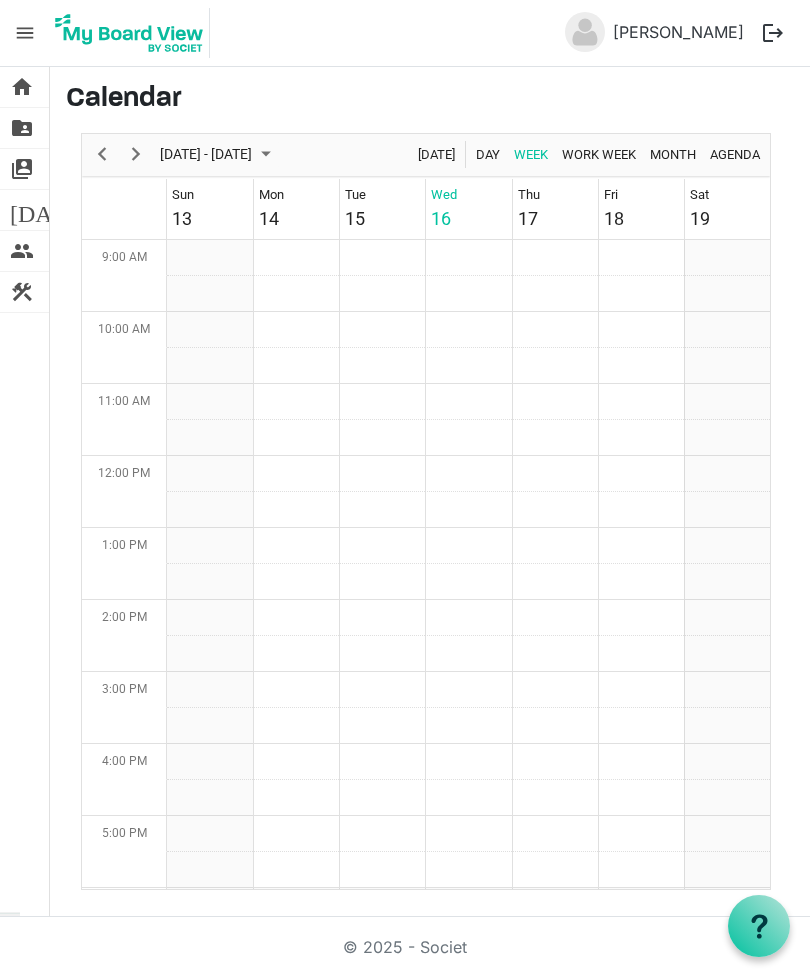 click at bounding box center (727, 294) 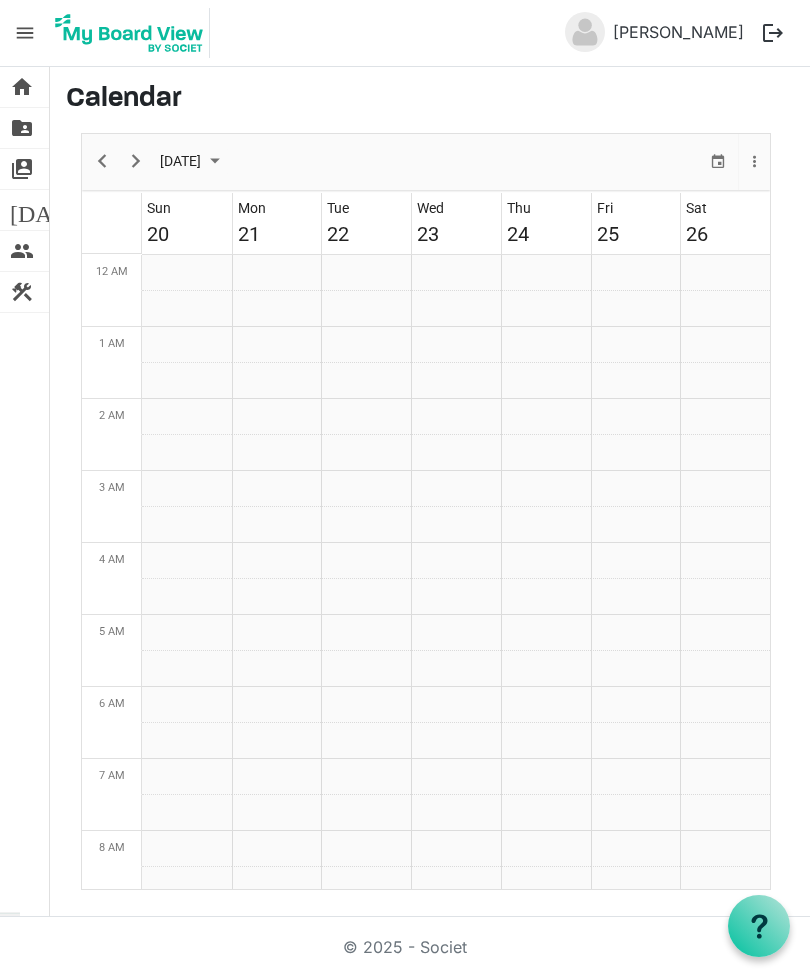 scroll, scrollTop: 0, scrollLeft: 0, axis: both 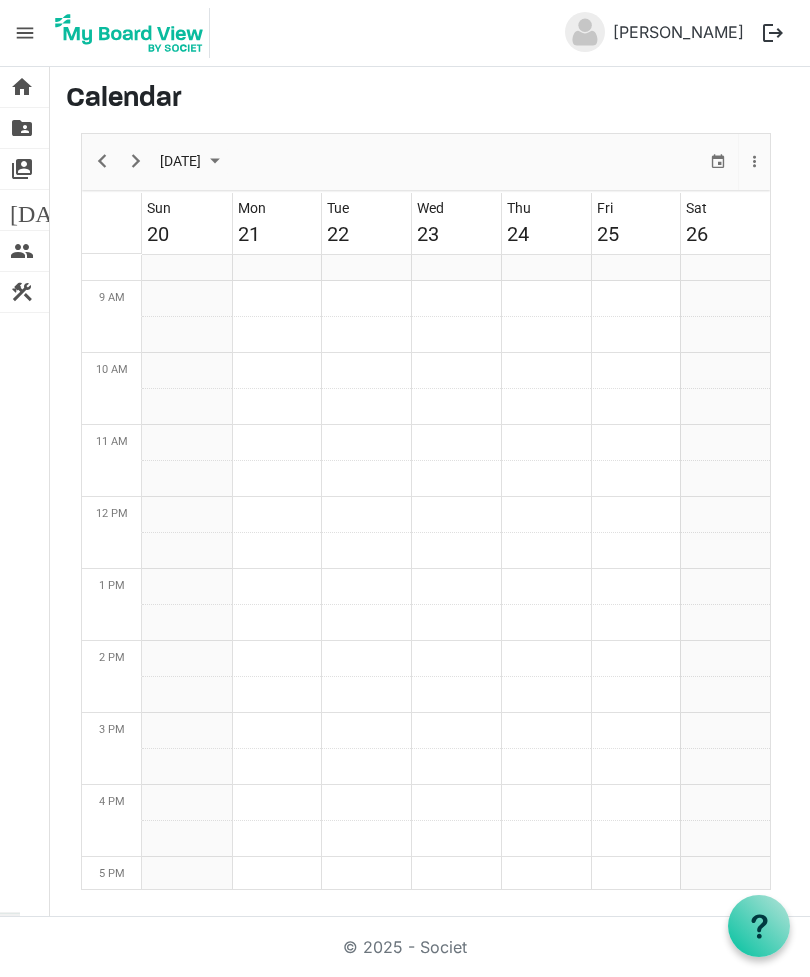 click on "today
Calendar" at bounding box center (24, 210) 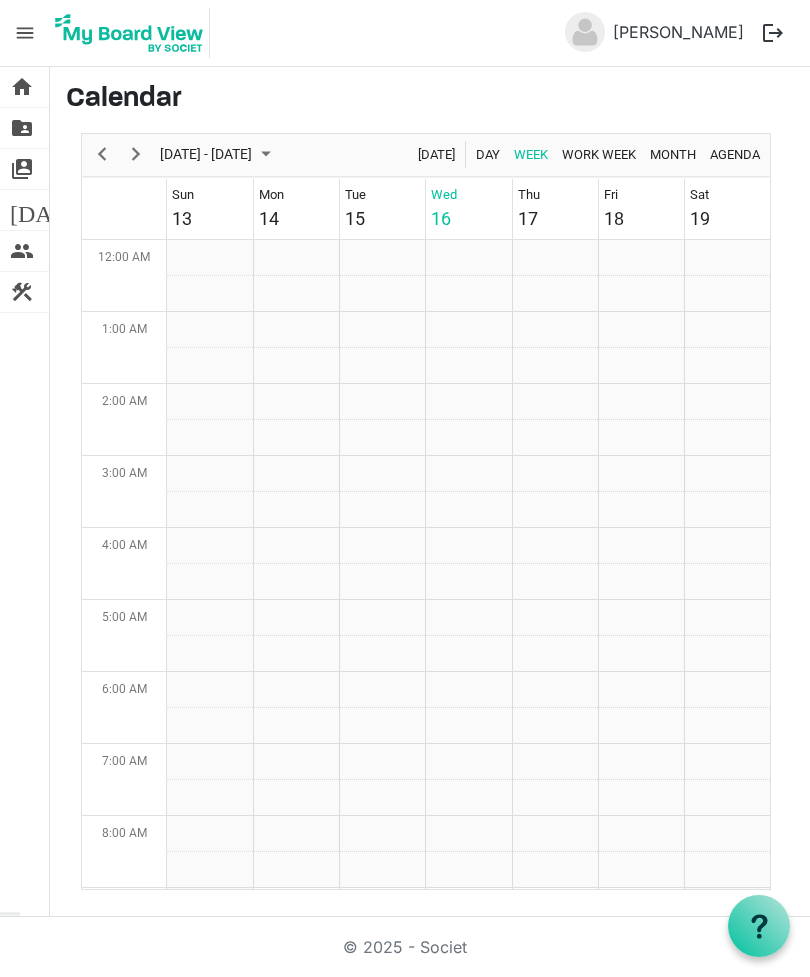 scroll, scrollTop: 0, scrollLeft: 0, axis: both 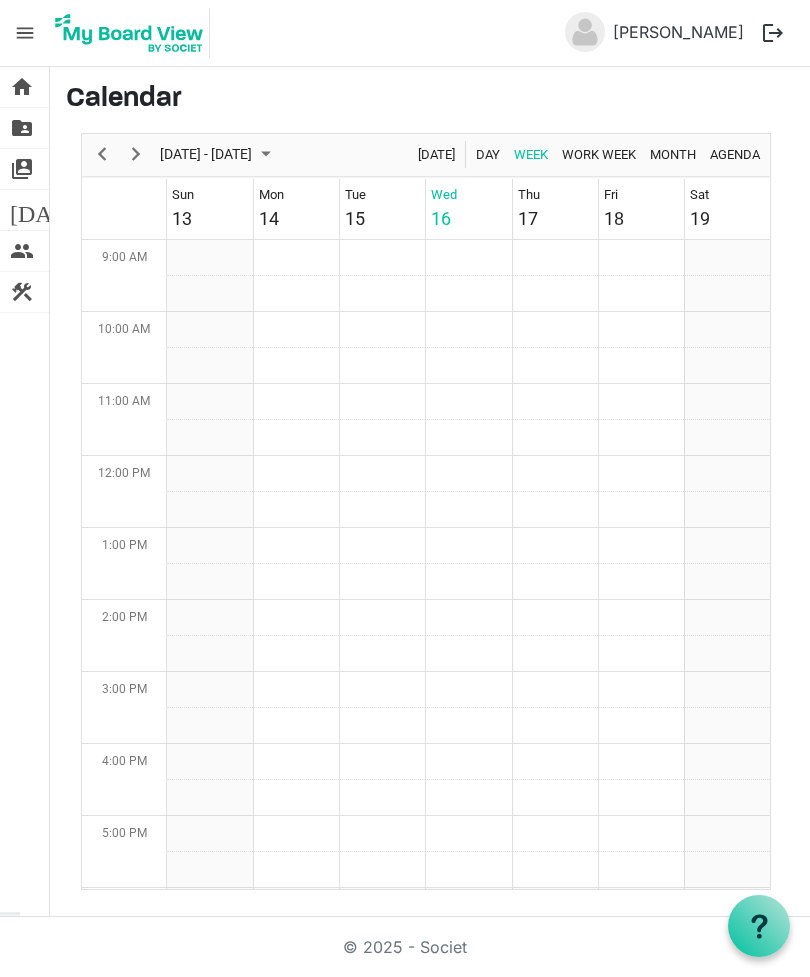 click on "people" at bounding box center [22, 251] 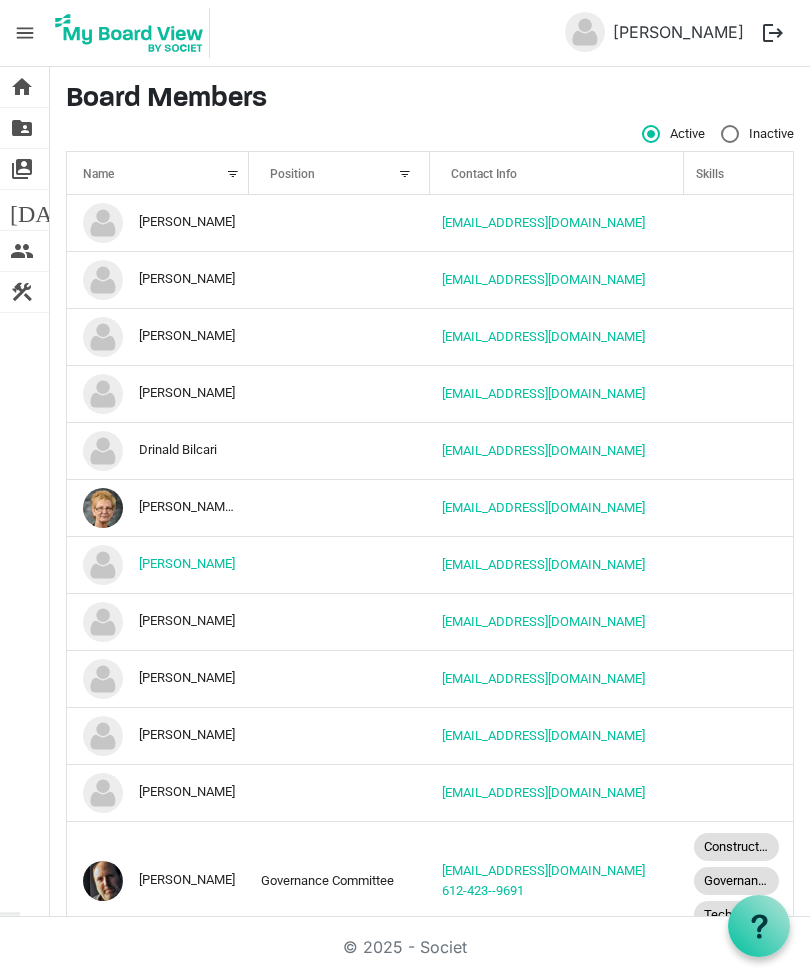 scroll, scrollTop: 0, scrollLeft: 0, axis: both 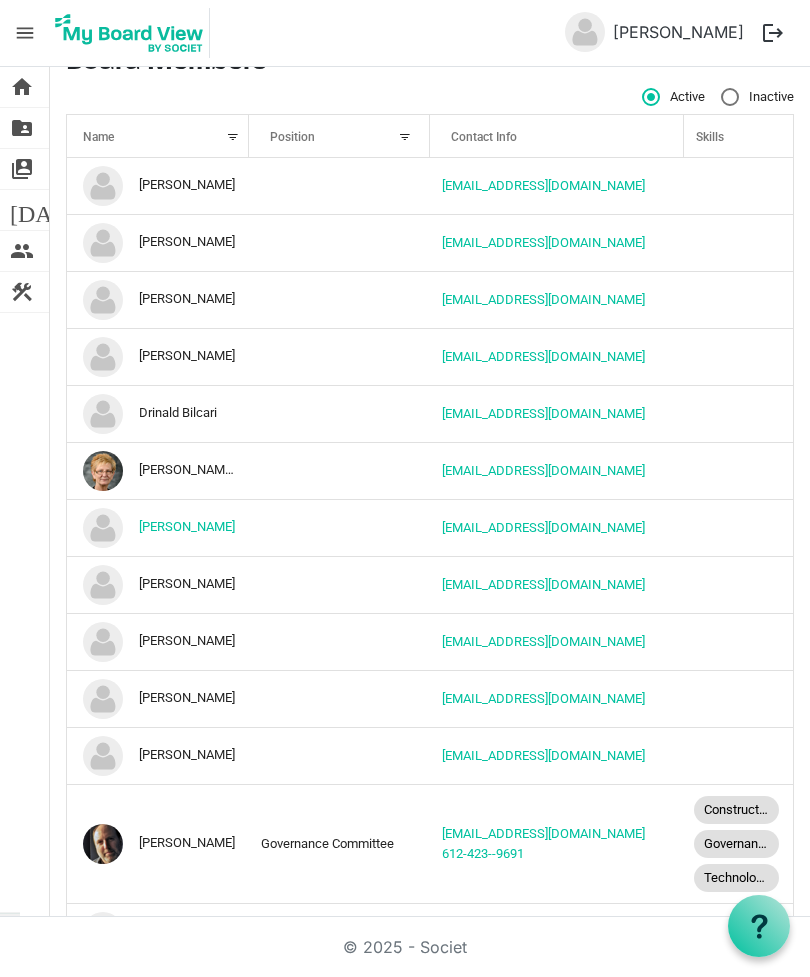 click on "[EMAIL_ADDRESS][DOMAIN_NAME]" at bounding box center (543, 527) 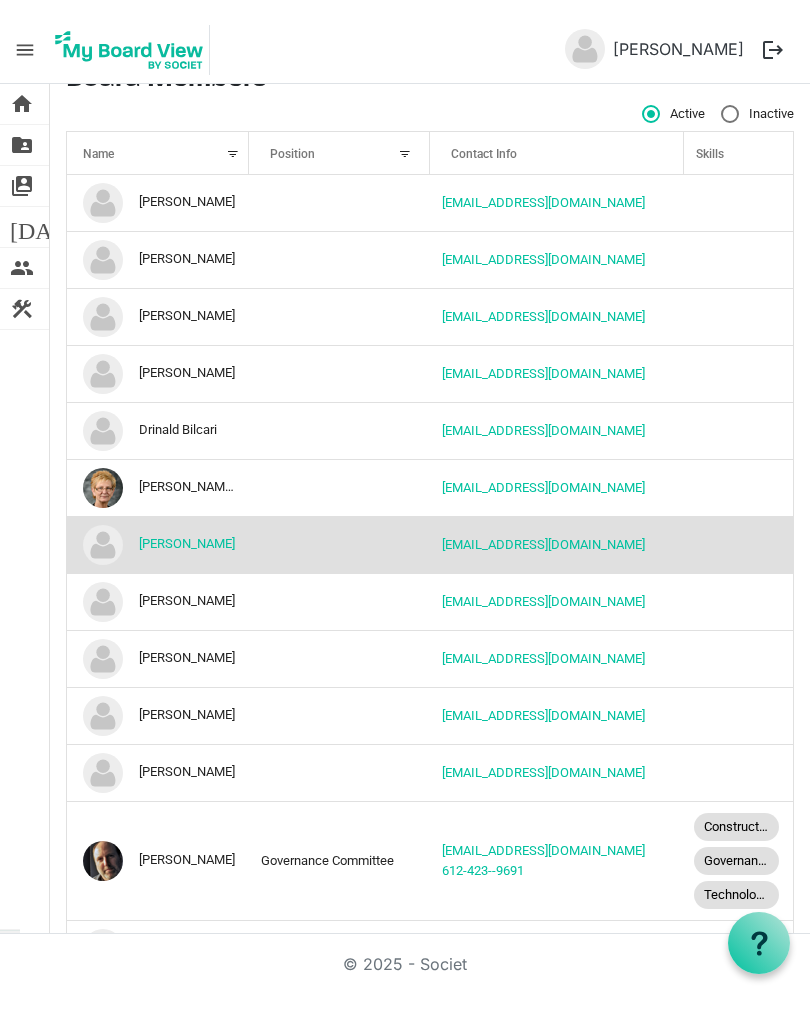 scroll, scrollTop: 37, scrollLeft: 0, axis: vertical 